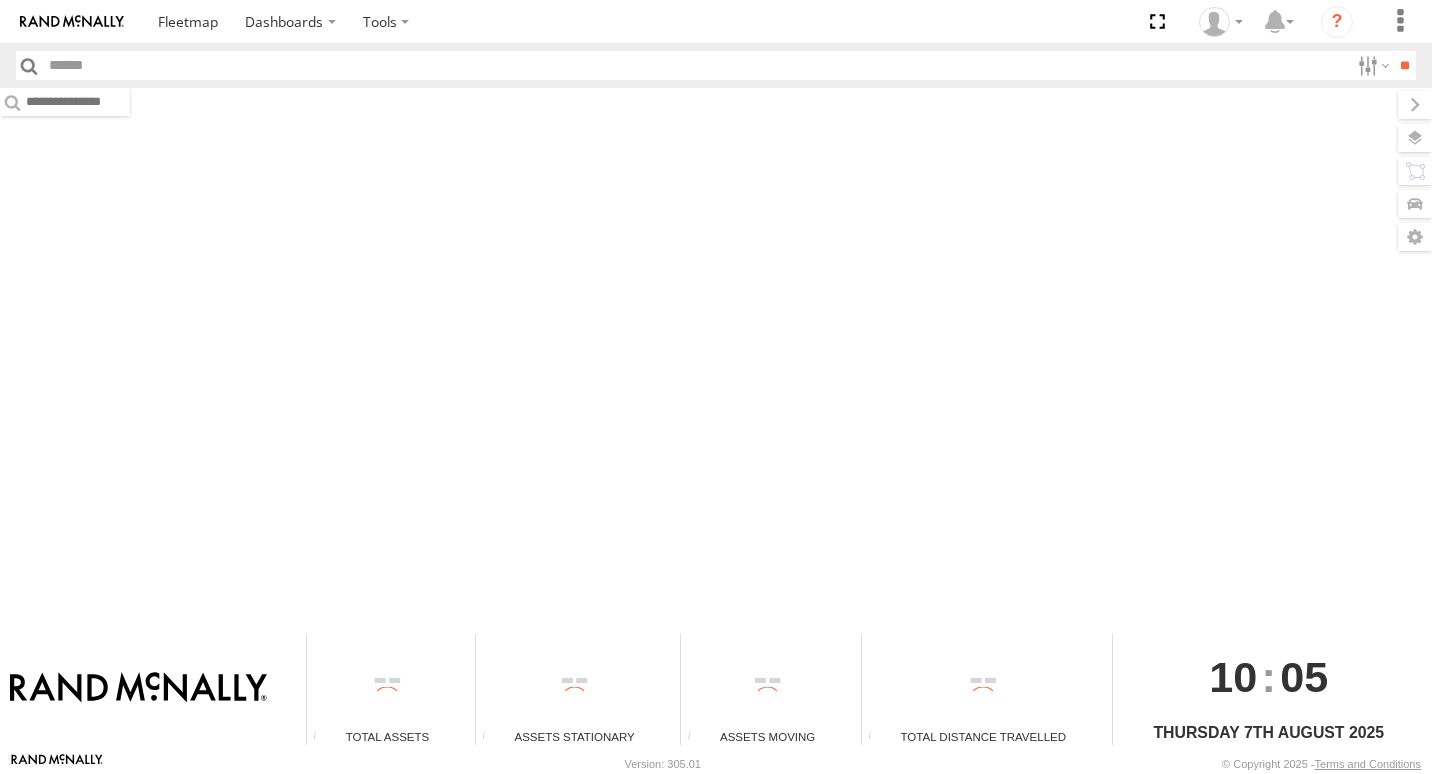 scroll, scrollTop: 0, scrollLeft: 0, axis: both 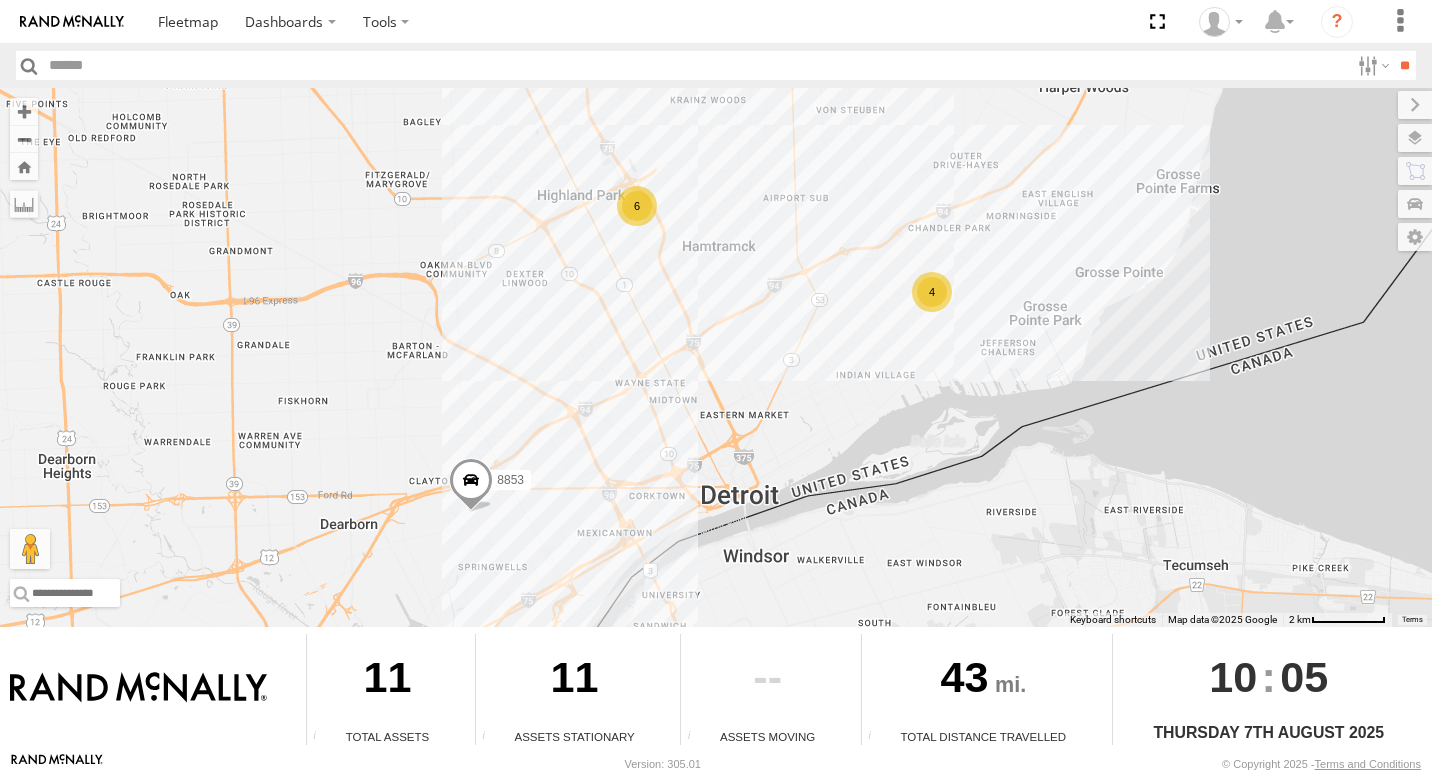 click on "4" at bounding box center [932, 292] 